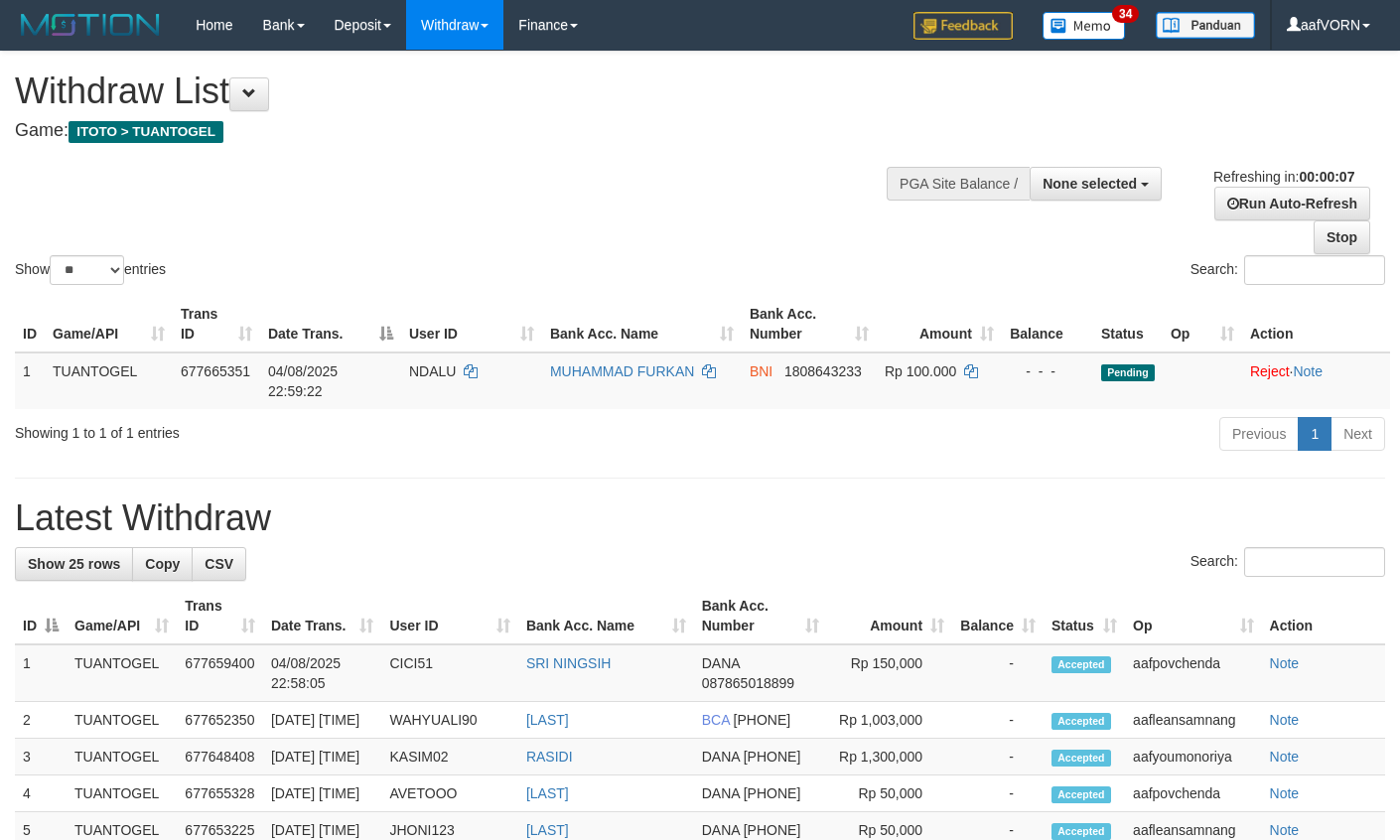 select 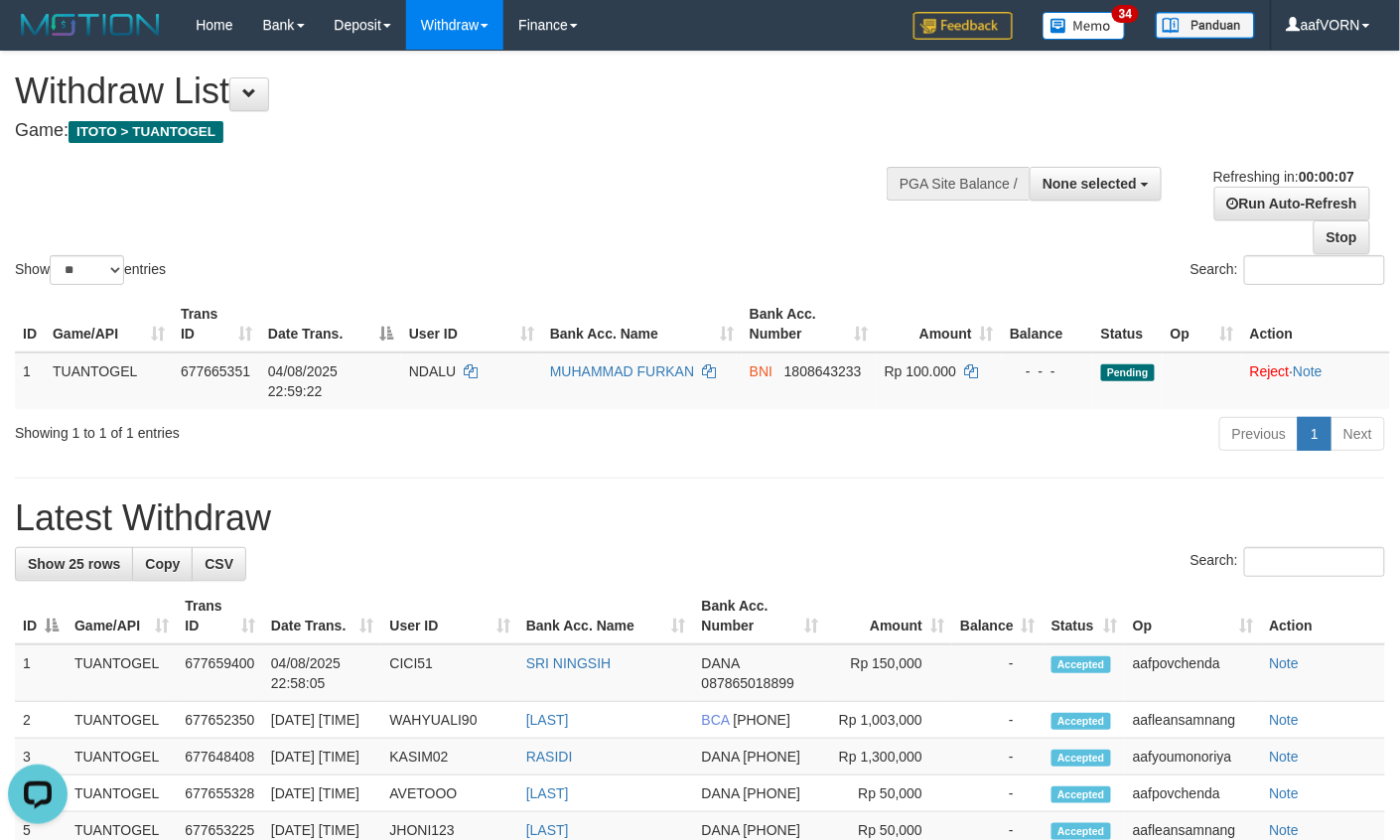 scroll, scrollTop: 0, scrollLeft: 0, axis: both 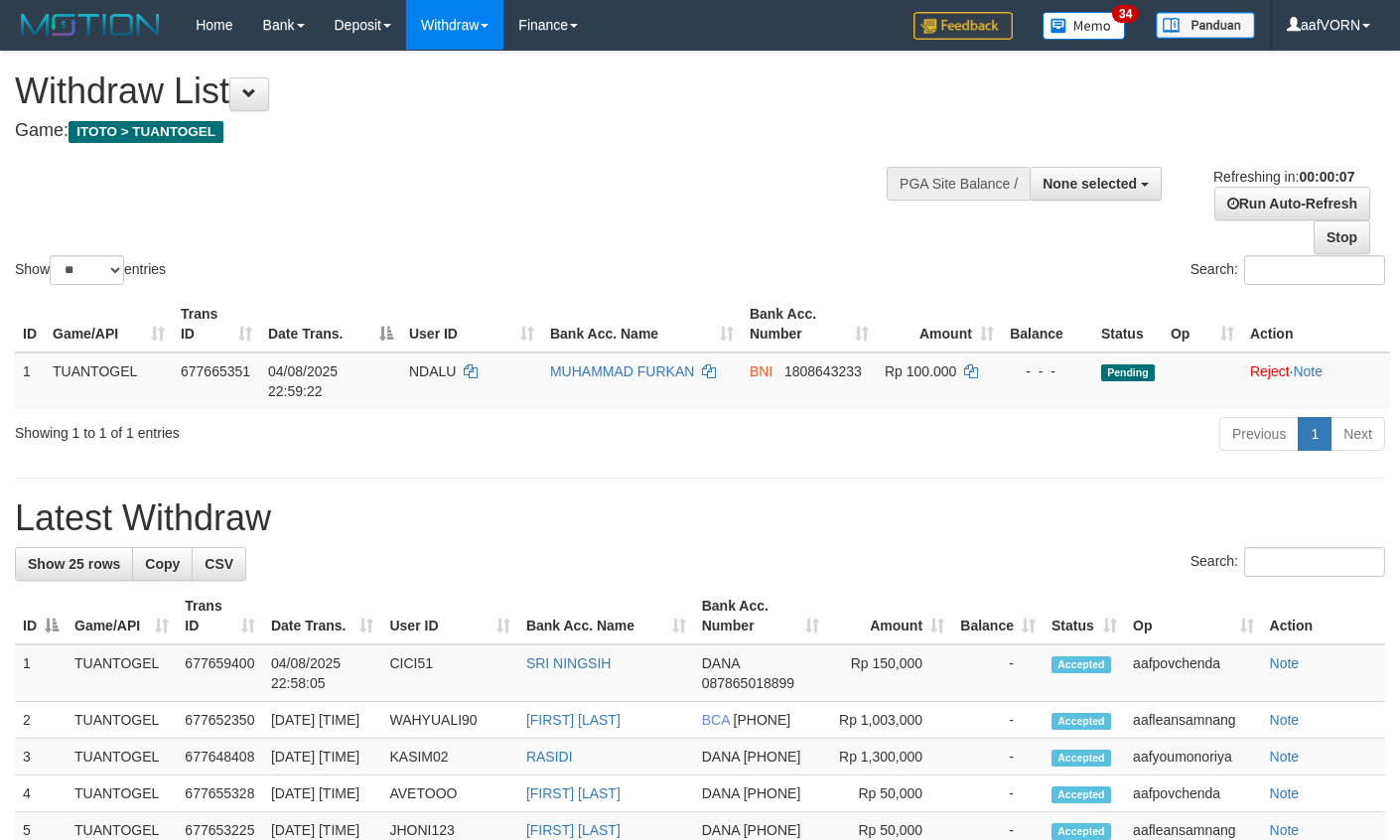 select 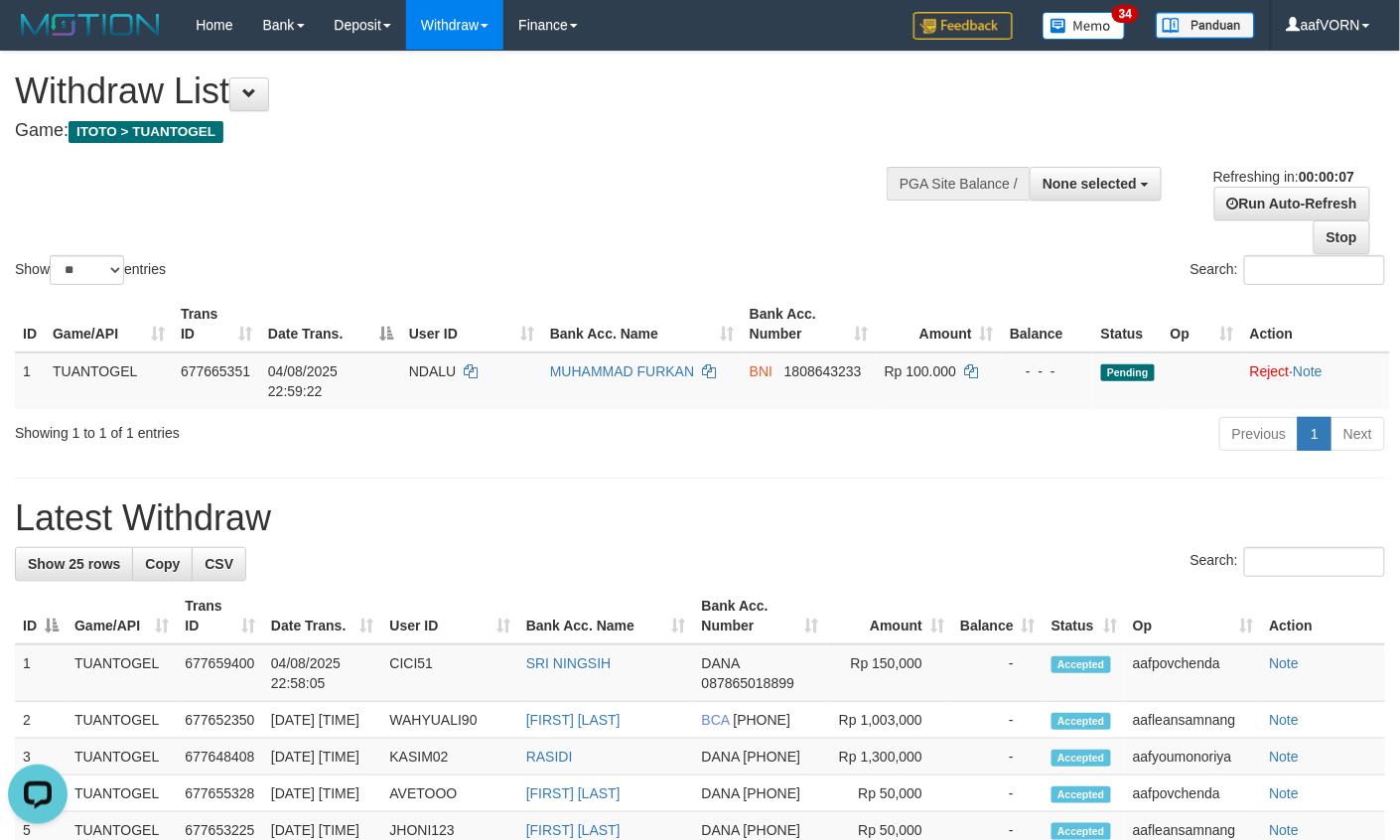 scroll, scrollTop: 0, scrollLeft: 0, axis: both 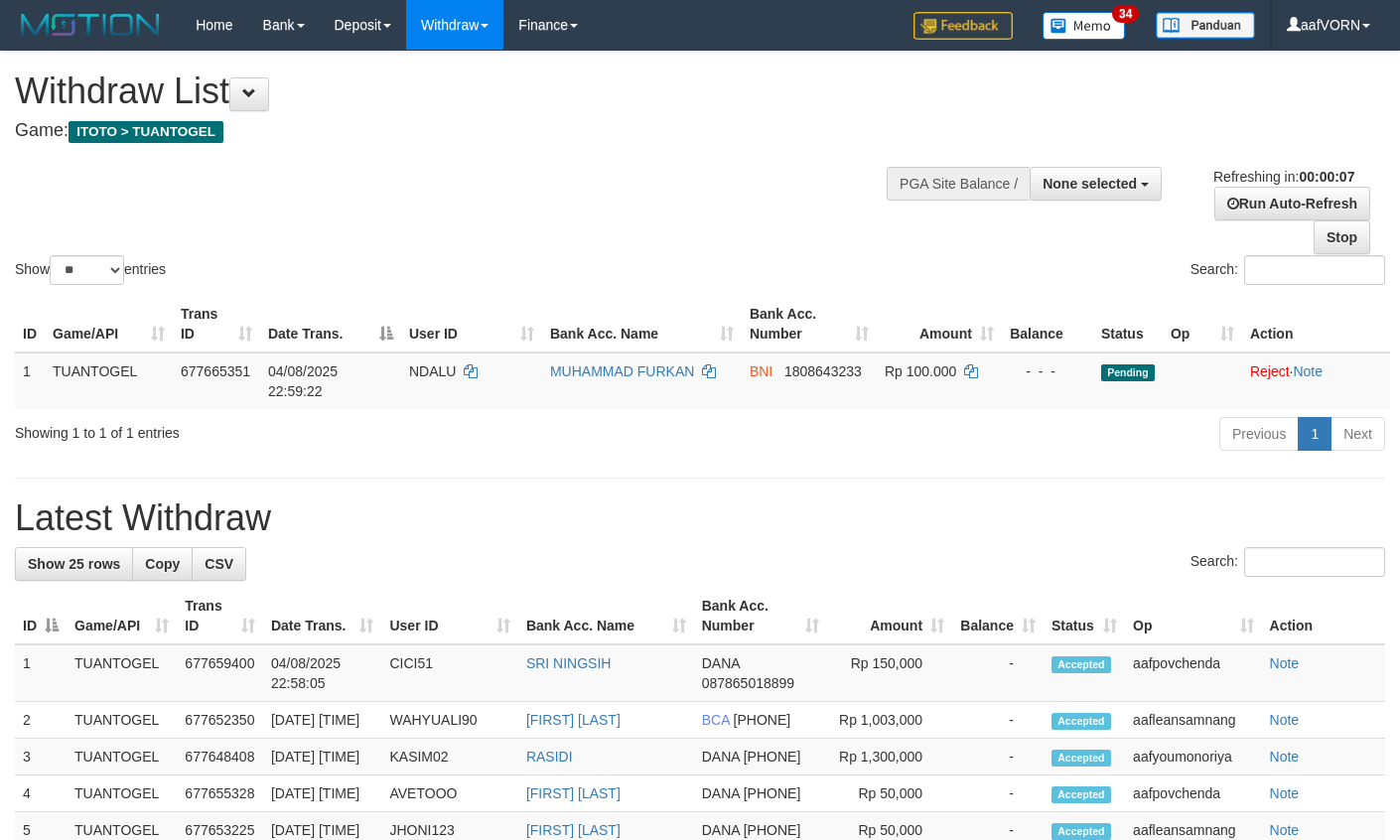 select 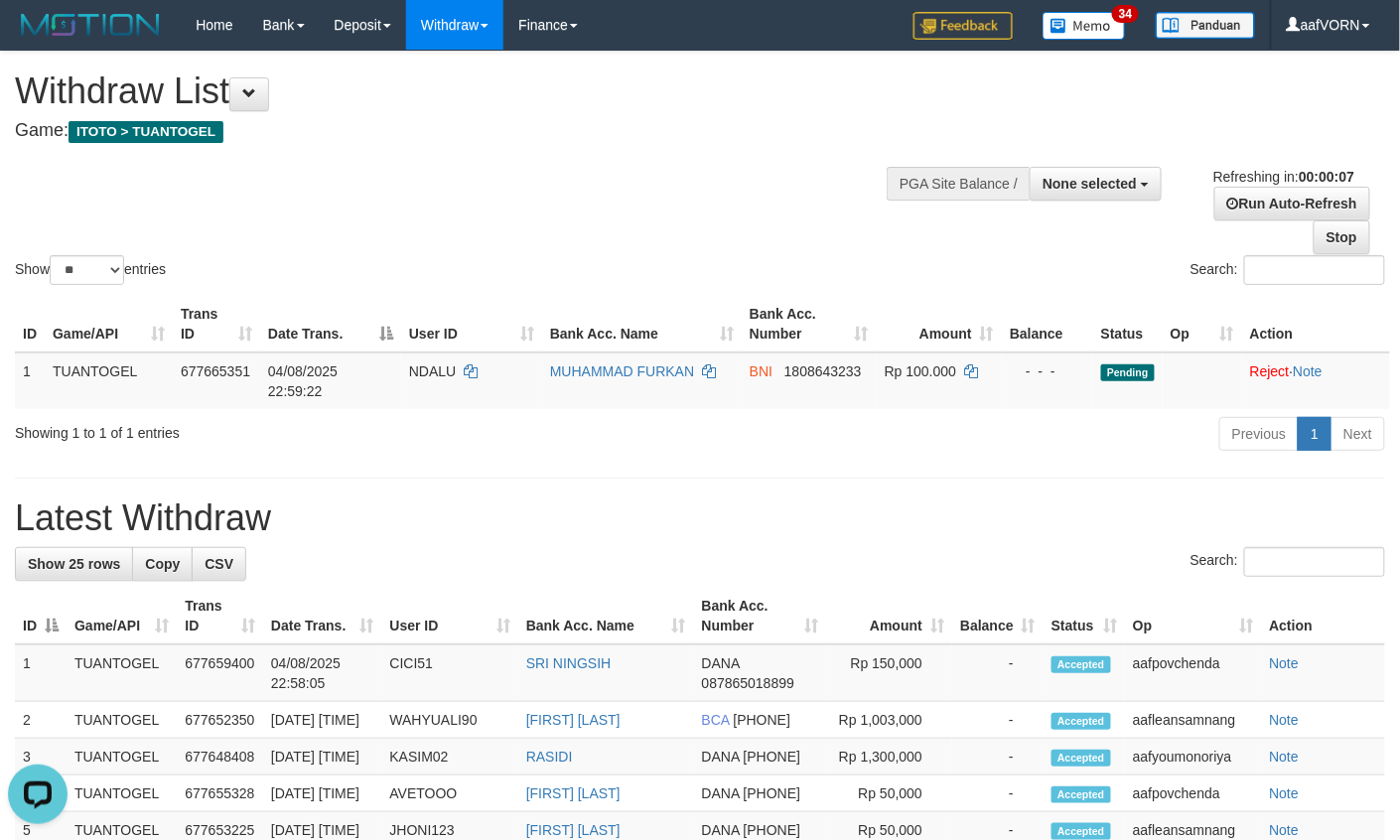 scroll, scrollTop: 0, scrollLeft: 0, axis: both 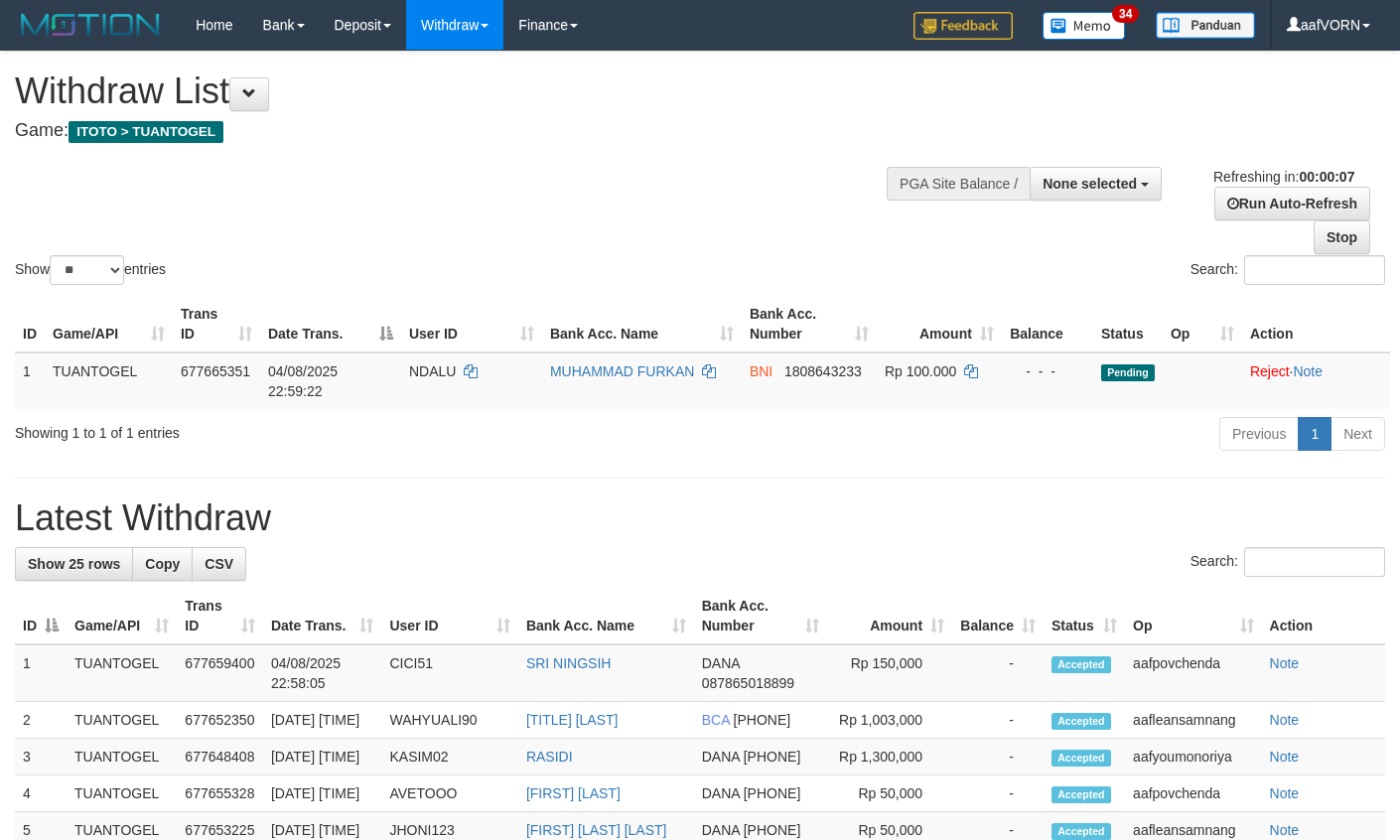 select 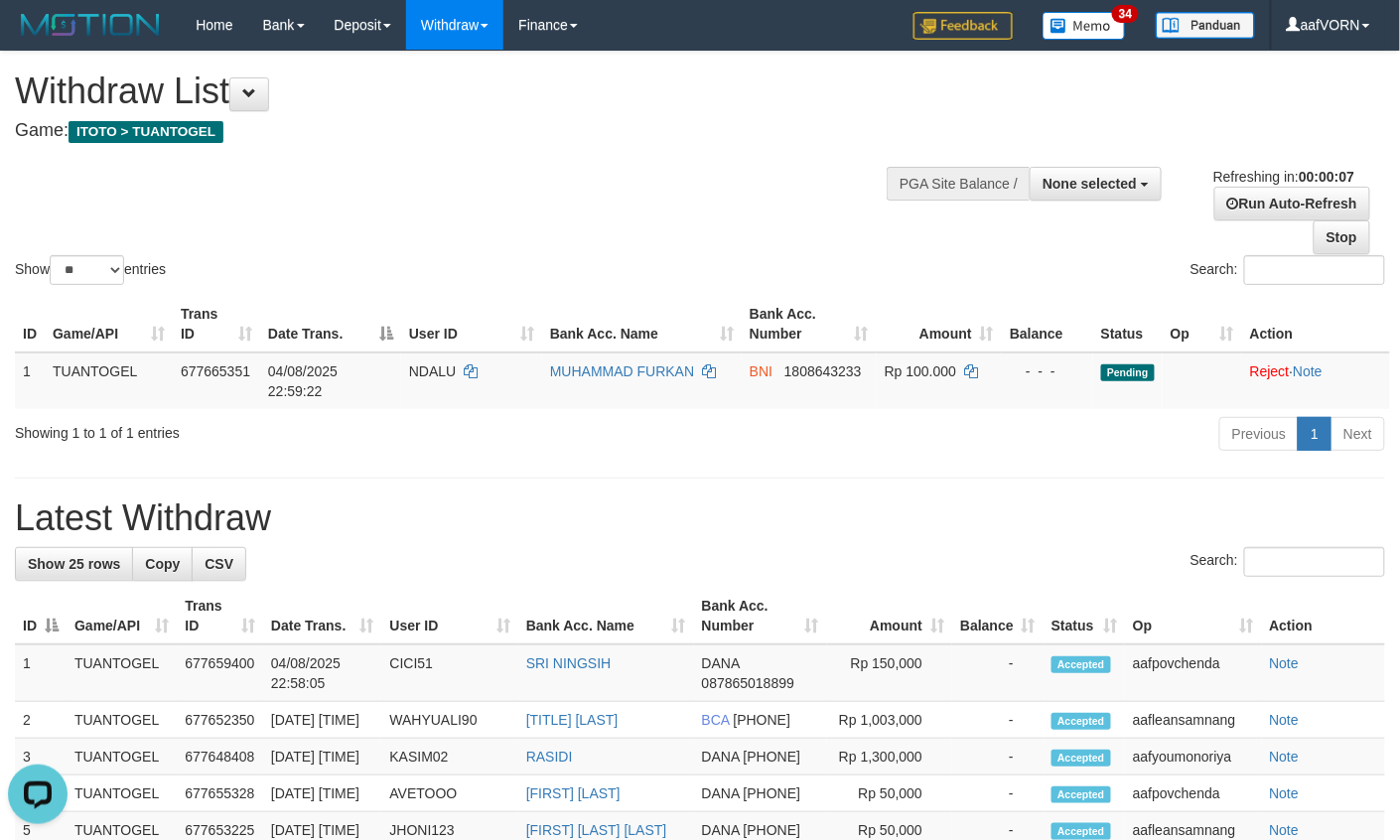 scroll, scrollTop: 0, scrollLeft: 0, axis: both 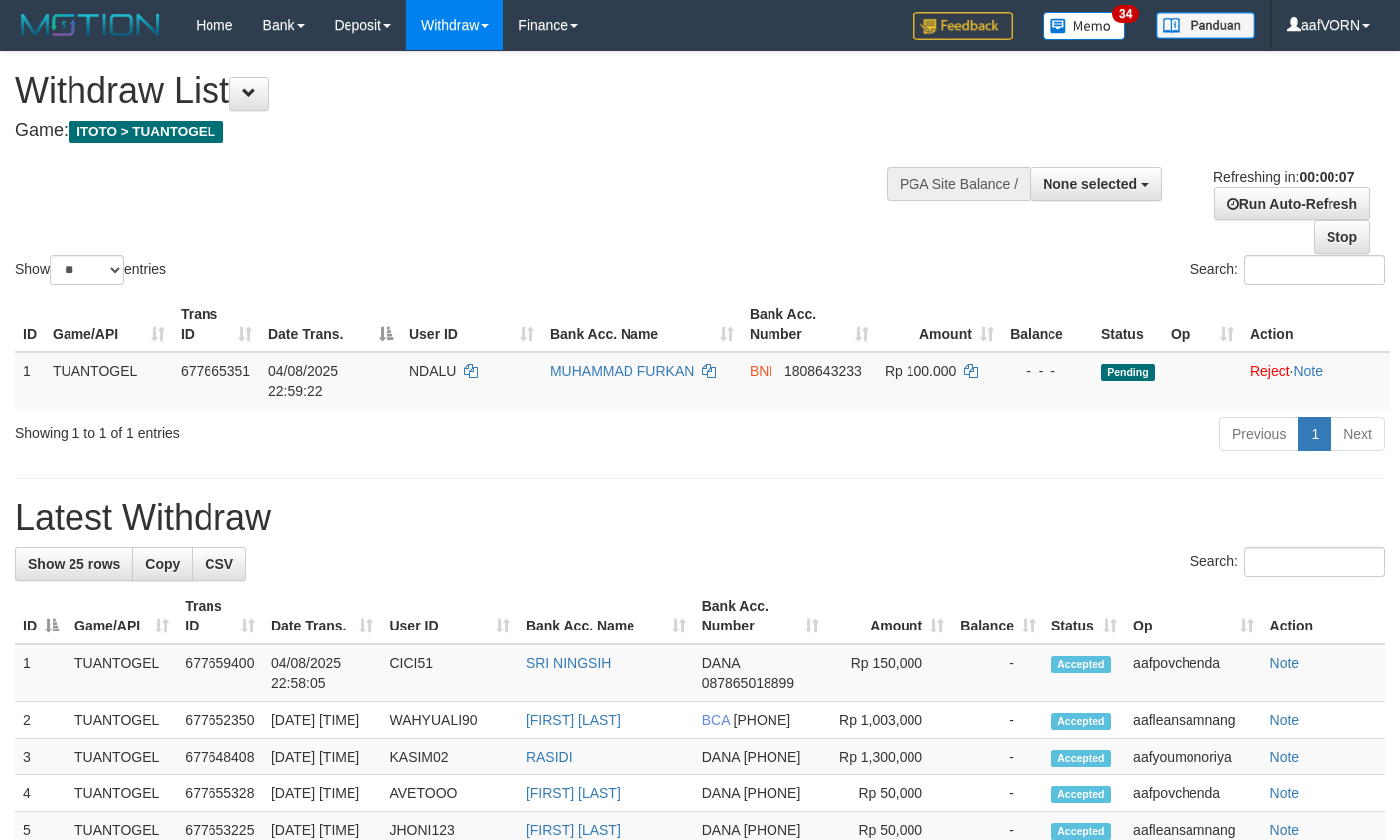 select 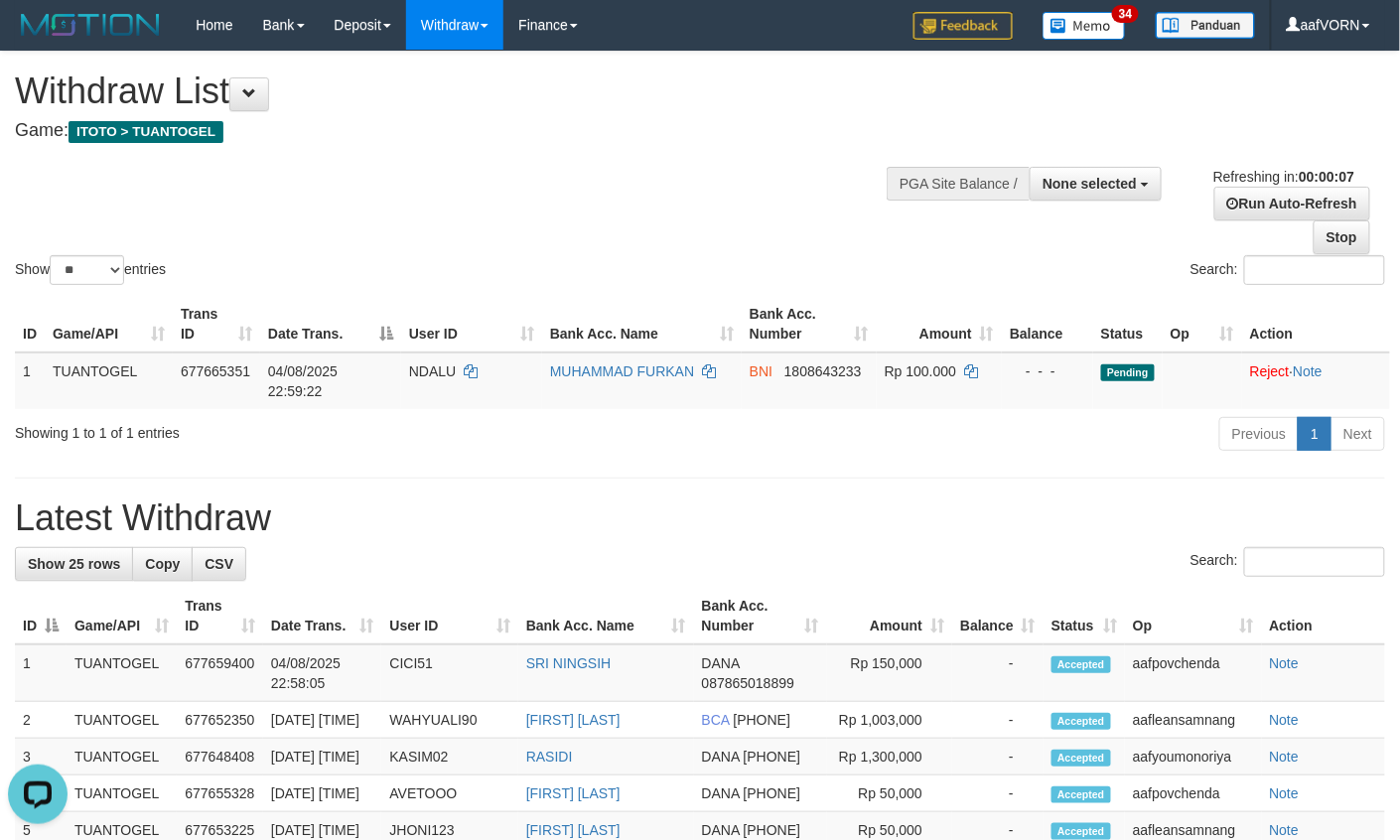 scroll, scrollTop: 0, scrollLeft: 0, axis: both 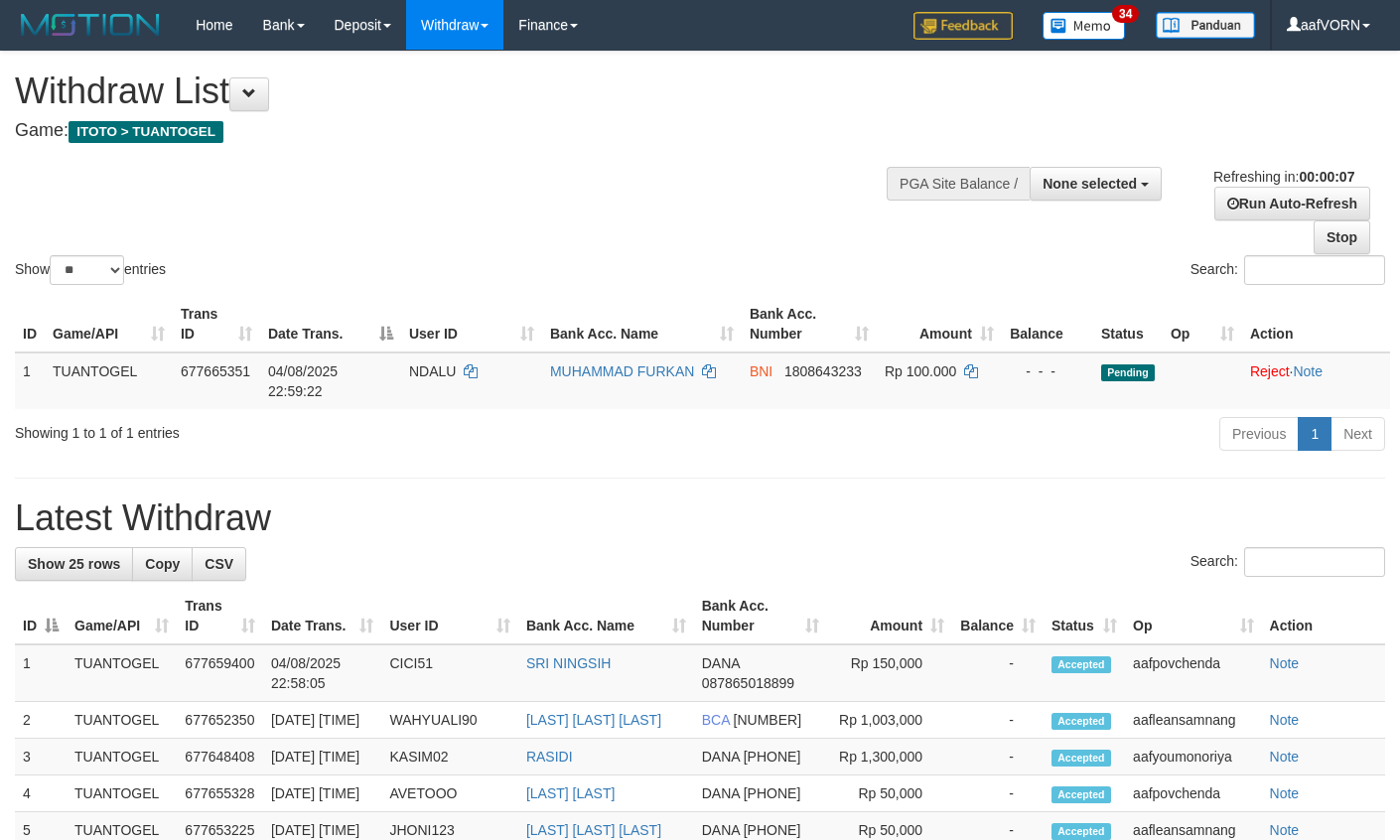 select 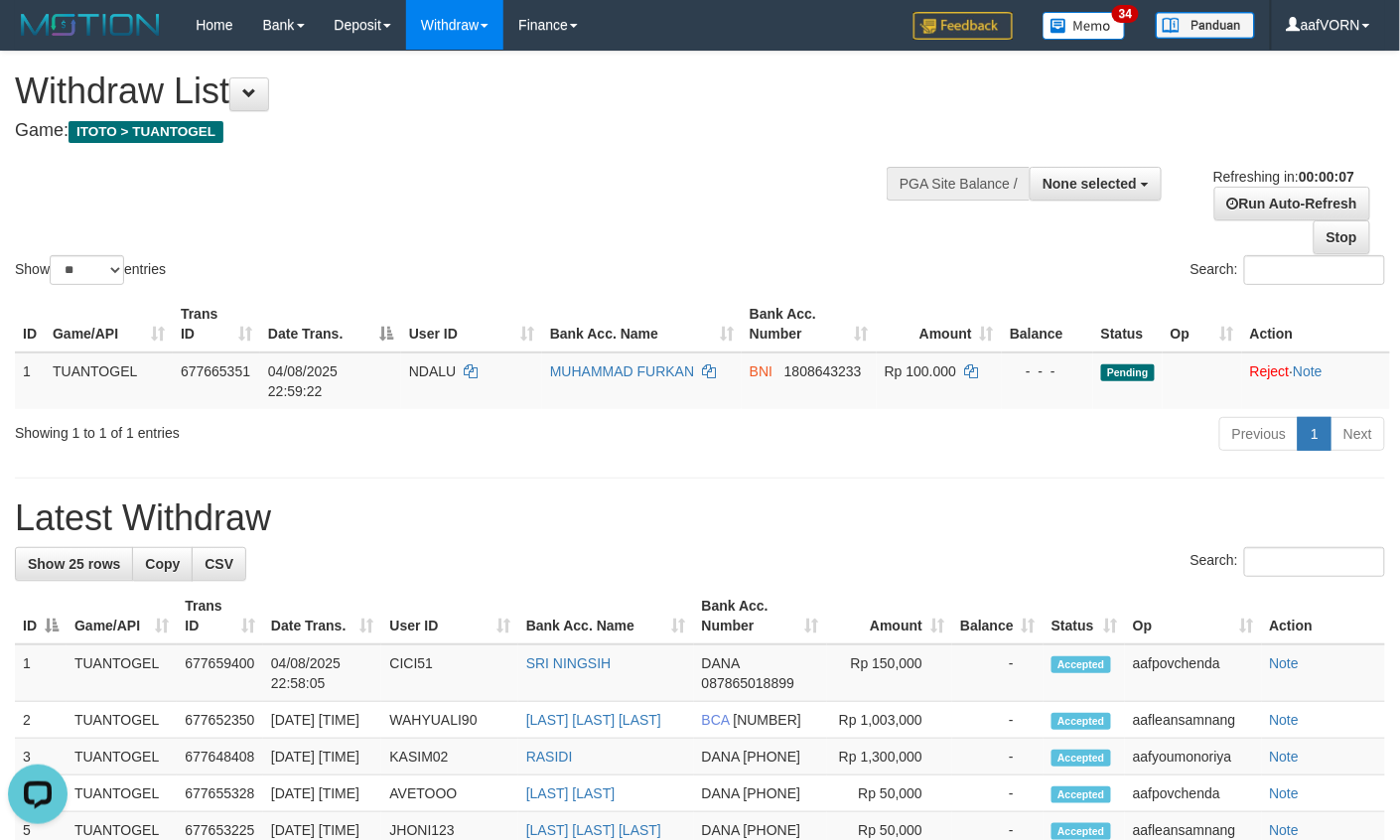 scroll, scrollTop: 0, scrollLeft: 0, axis: both 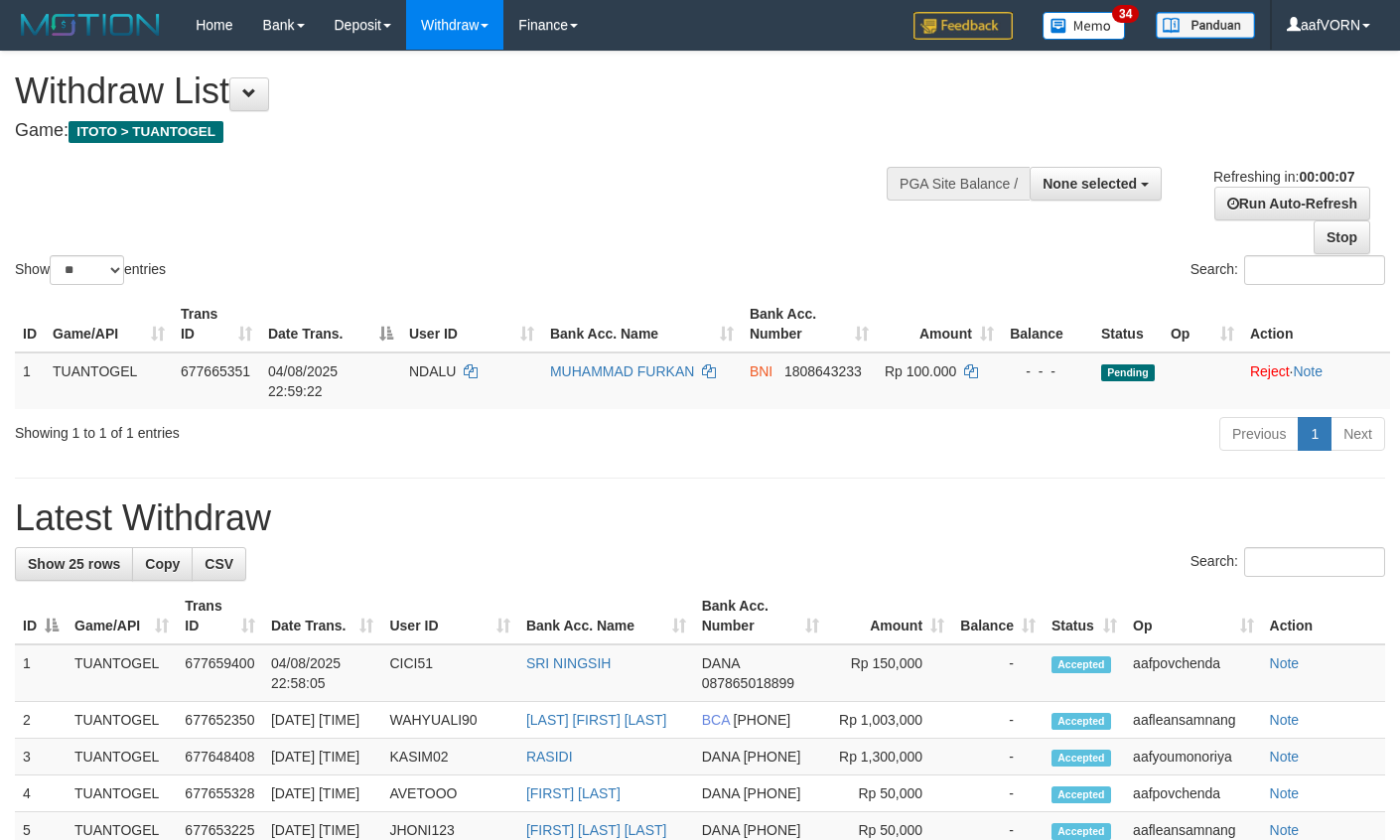 select 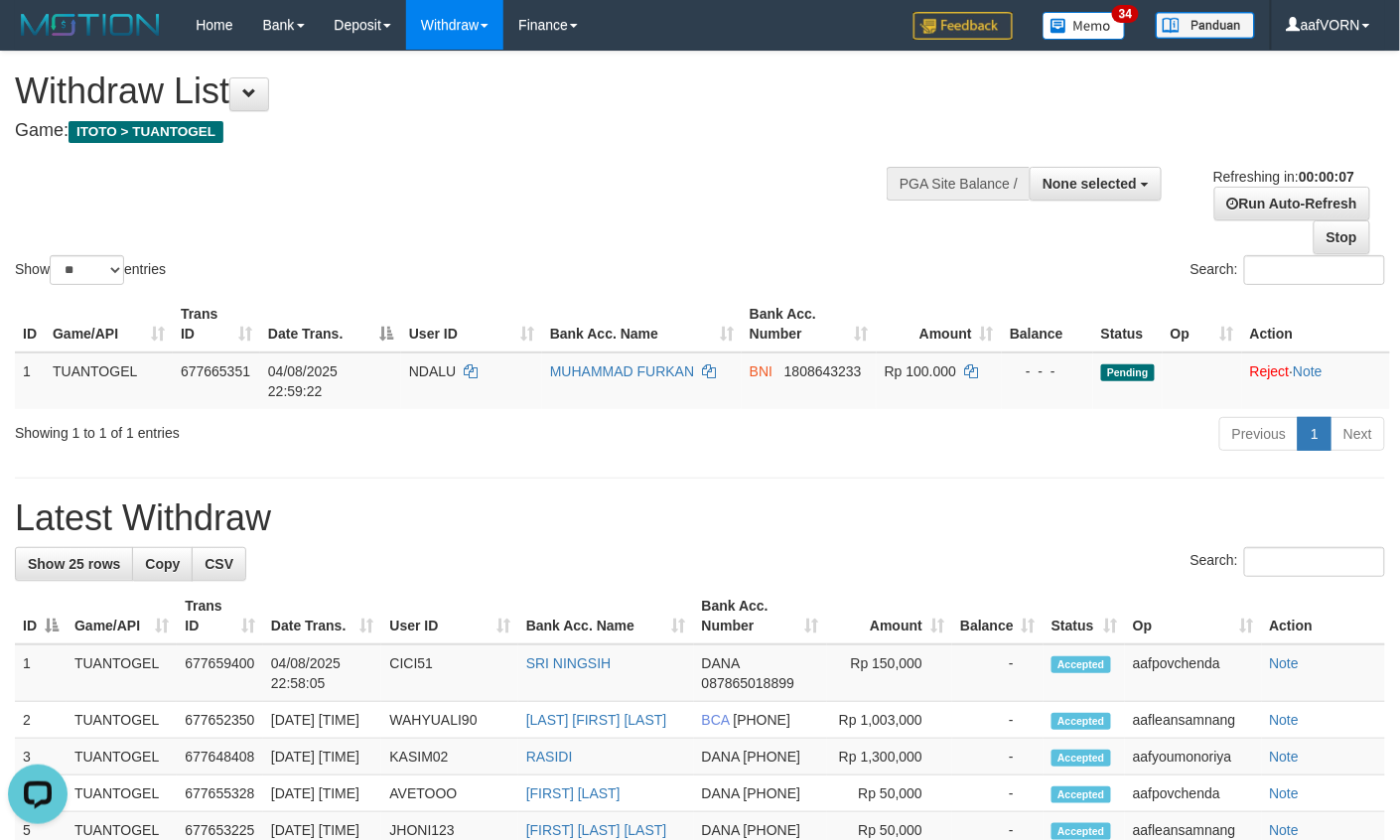 scroll, scrollTop: 0, scrollLeft: 0, axis: both 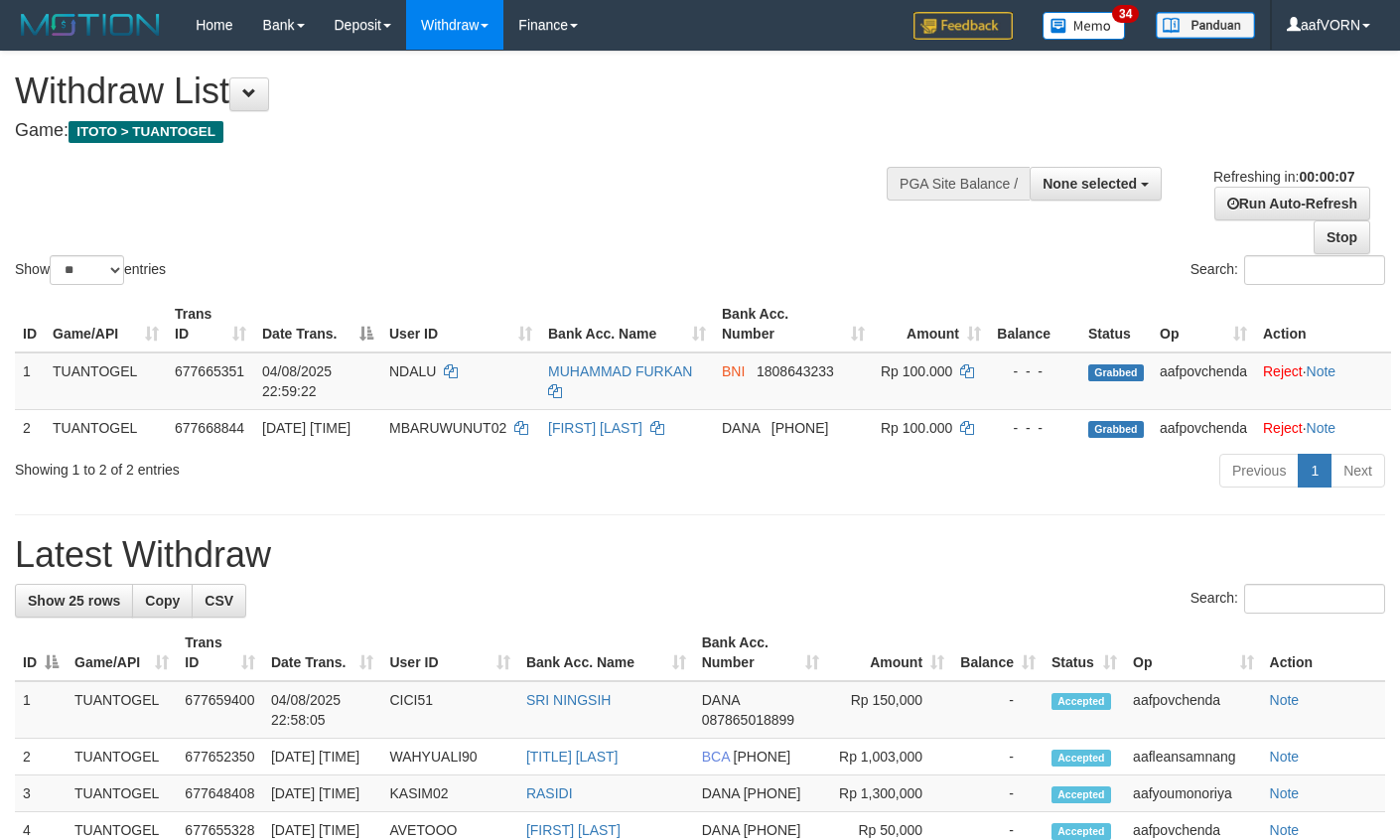 select 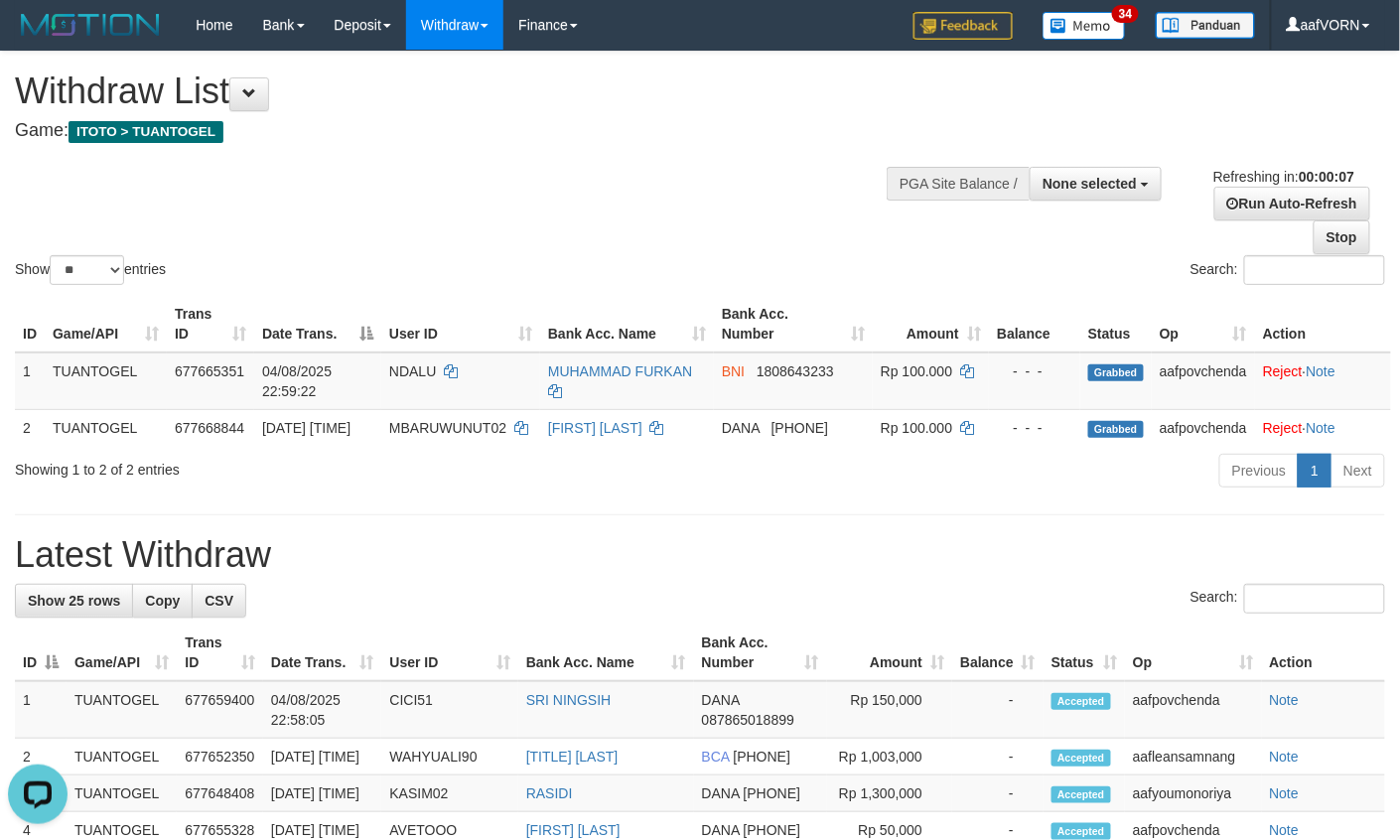 scroll, scrollTop: 0, scrollLeft: 0, axis: both 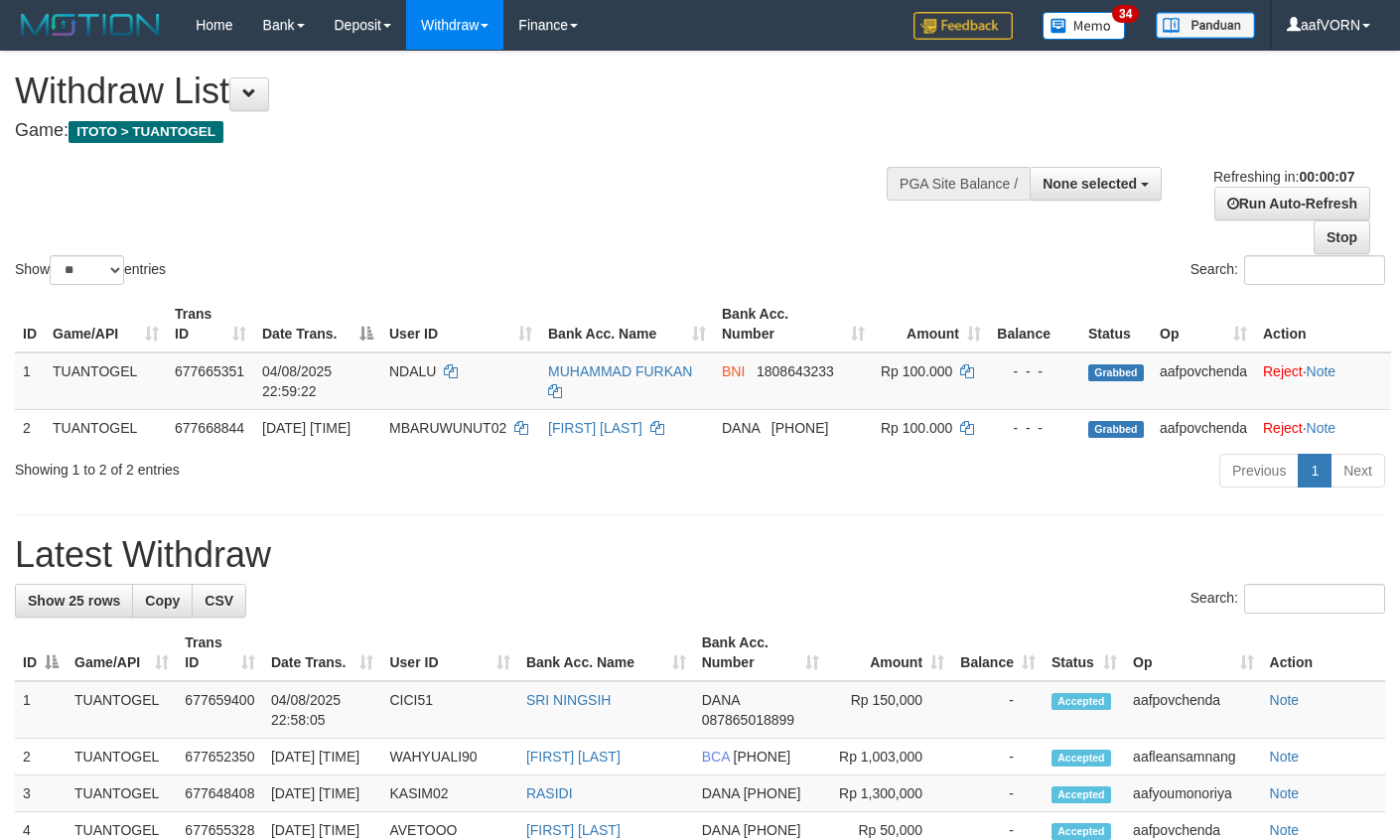 select 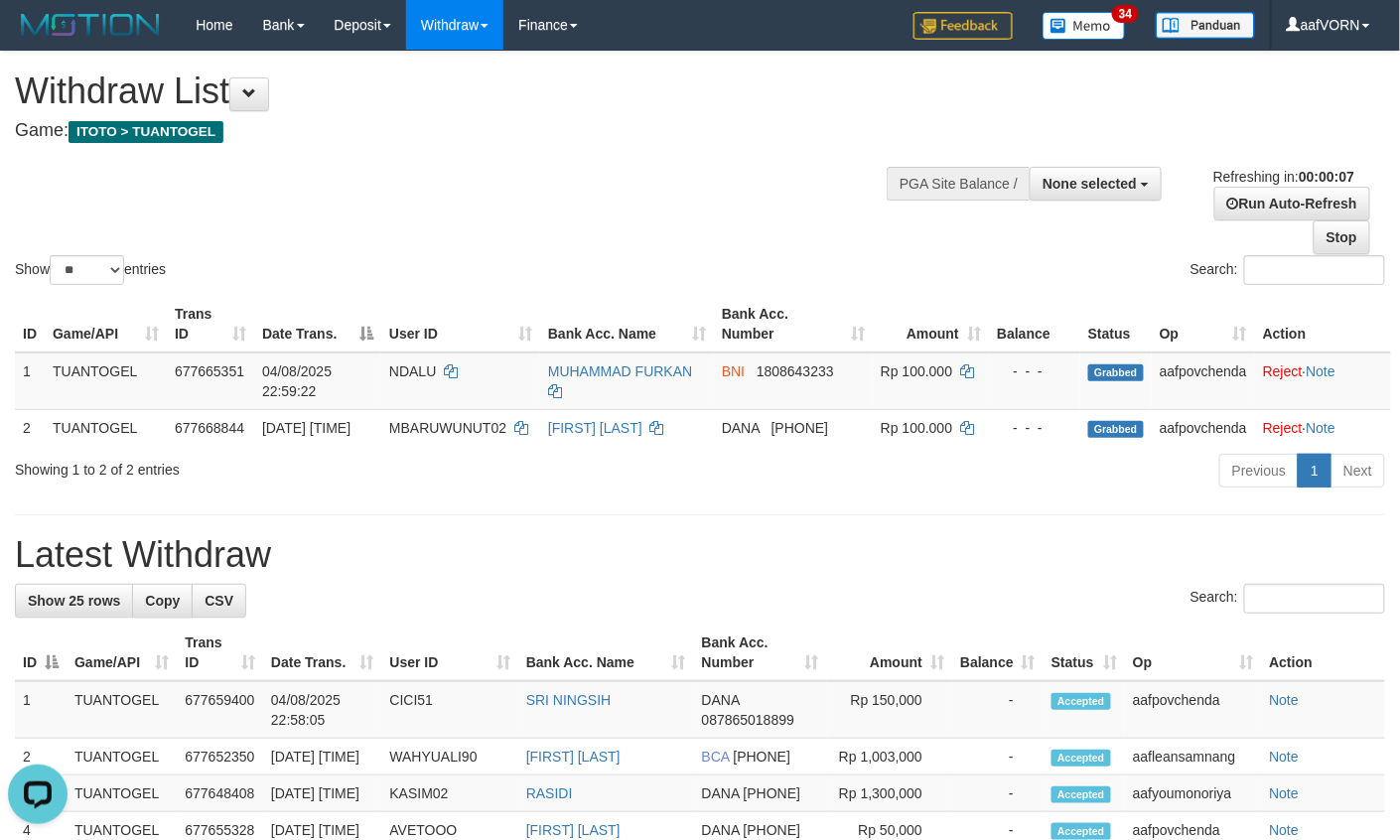 scroll, scrollTop: 0, scrollLeft: 0, axis: both 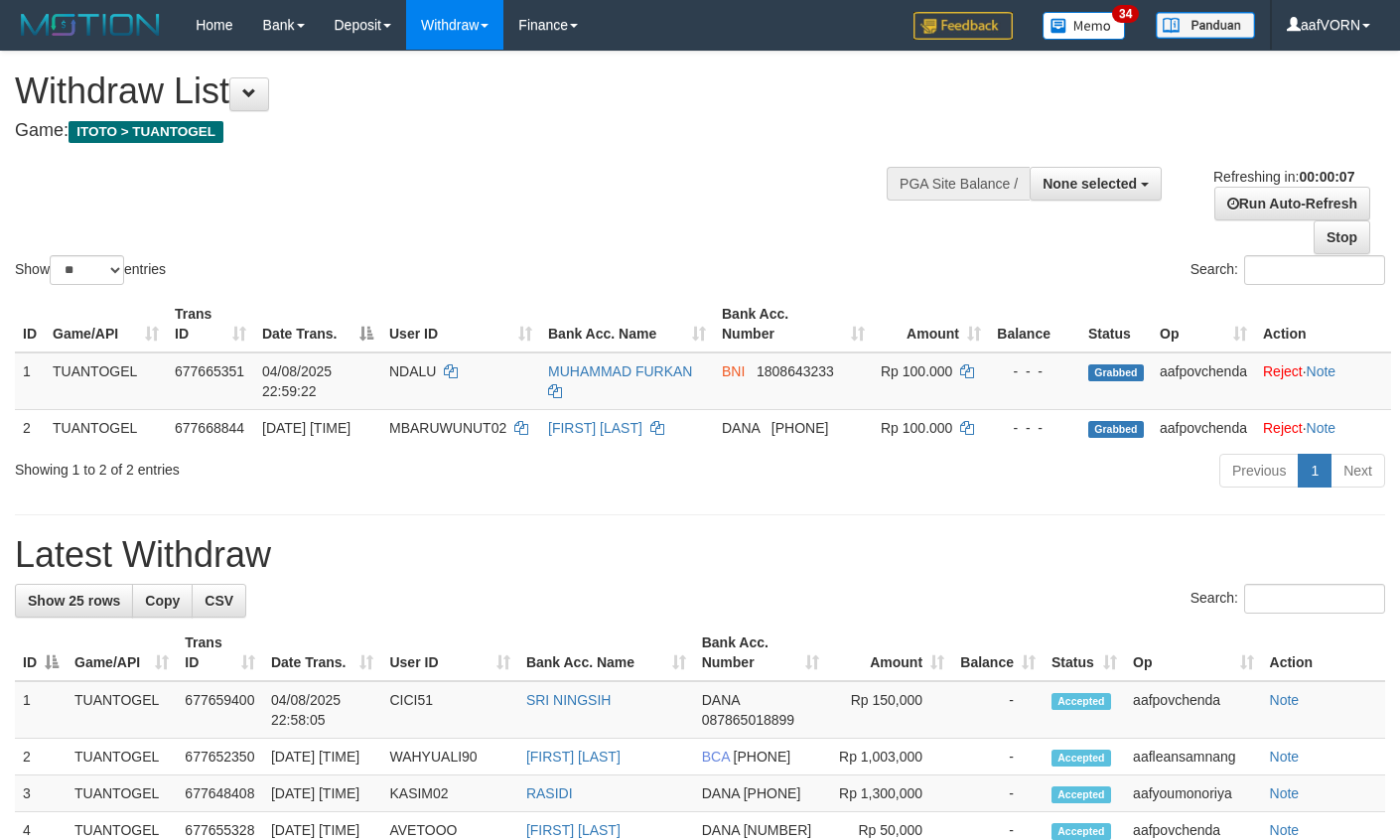 select 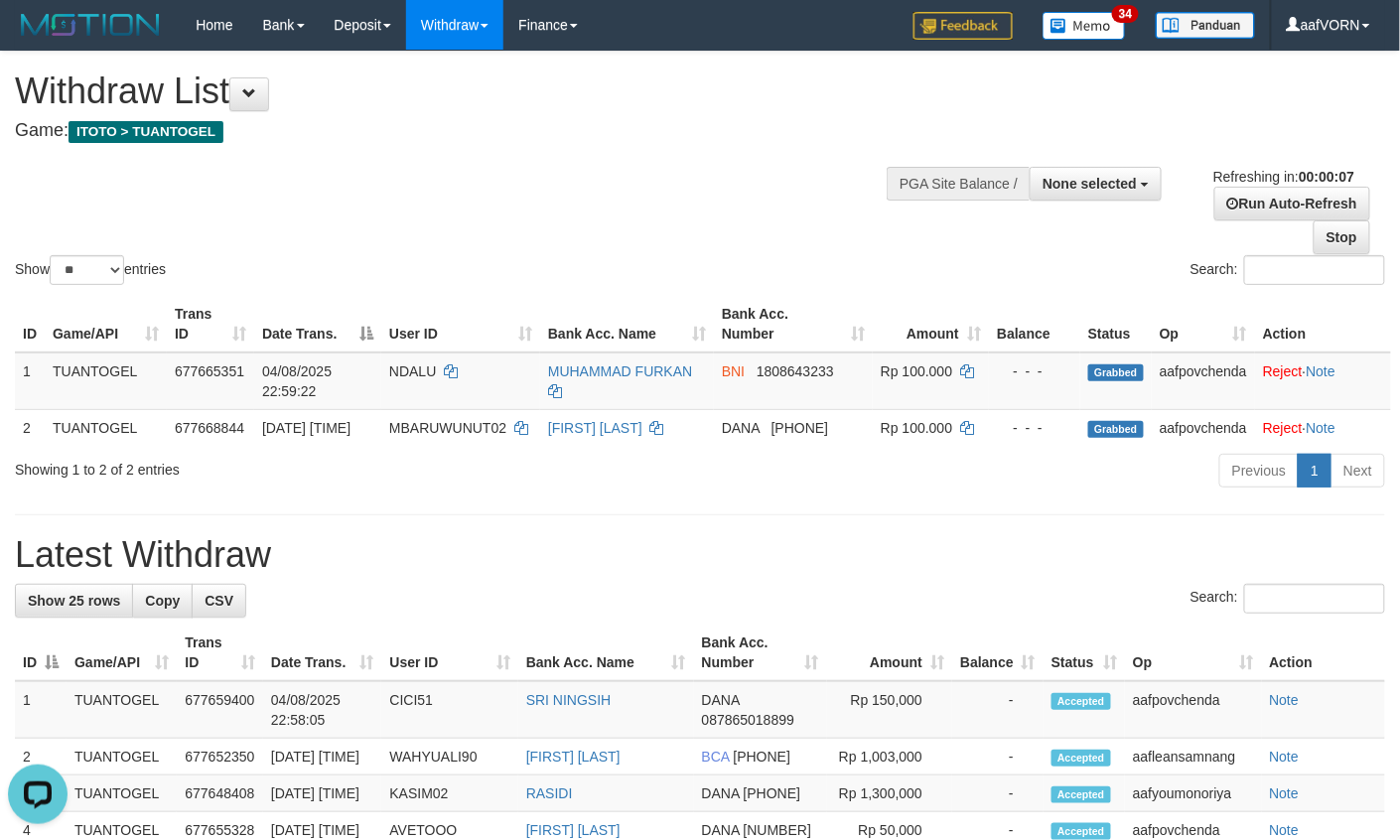 scroll, scrollTop: 0, scrollLeft: 0, axis: both 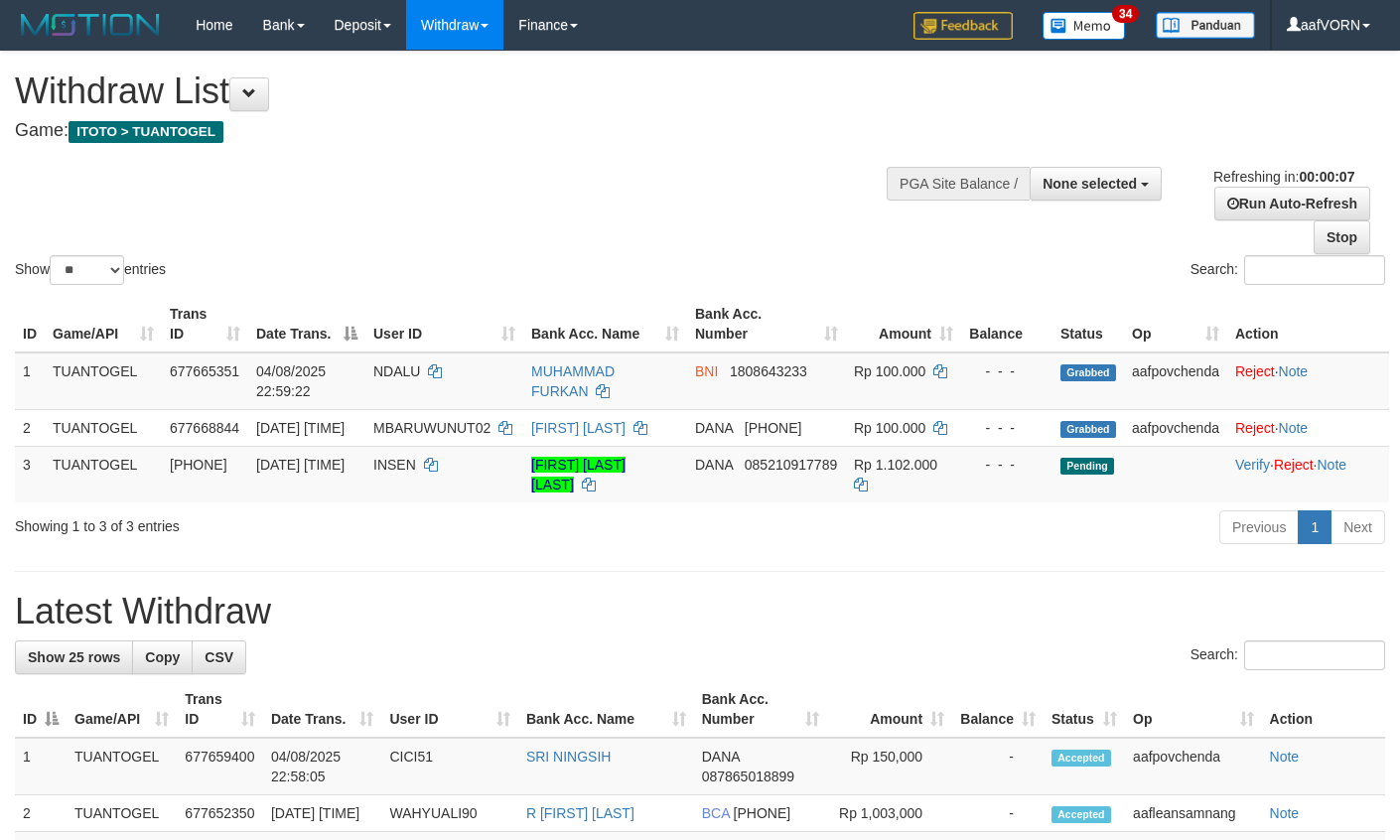 select 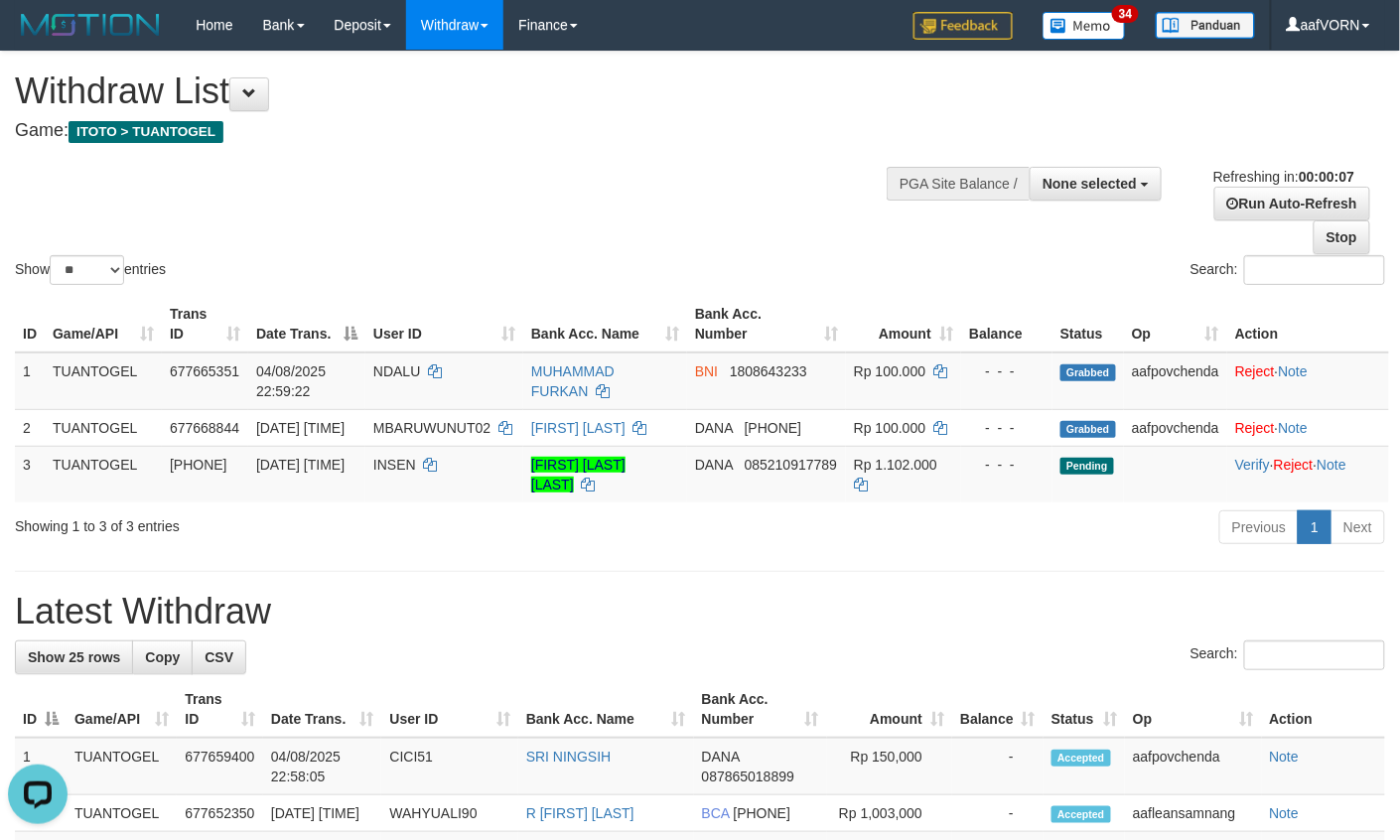 scroll, scrollTop: 0, scrollLeft: 0, axis: both 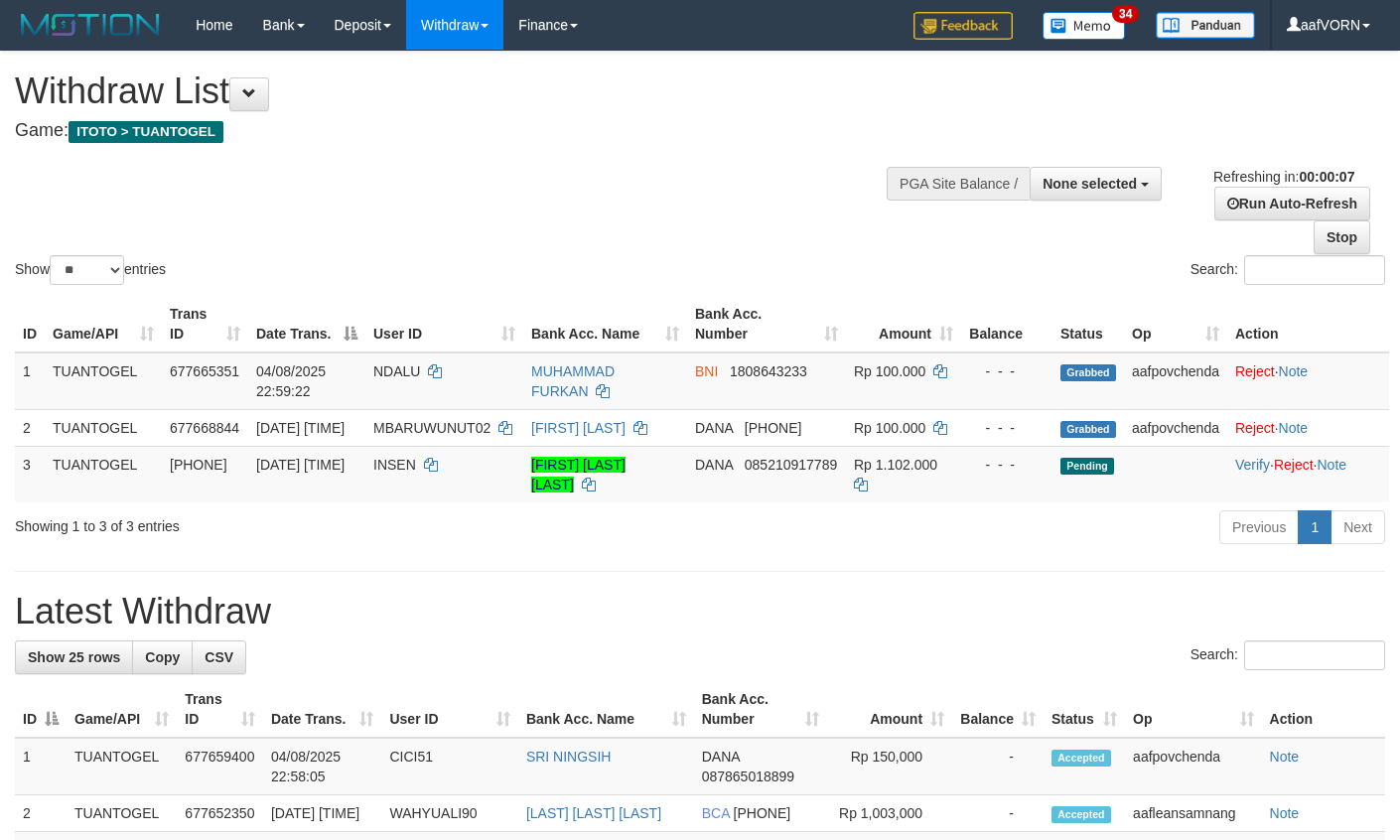select 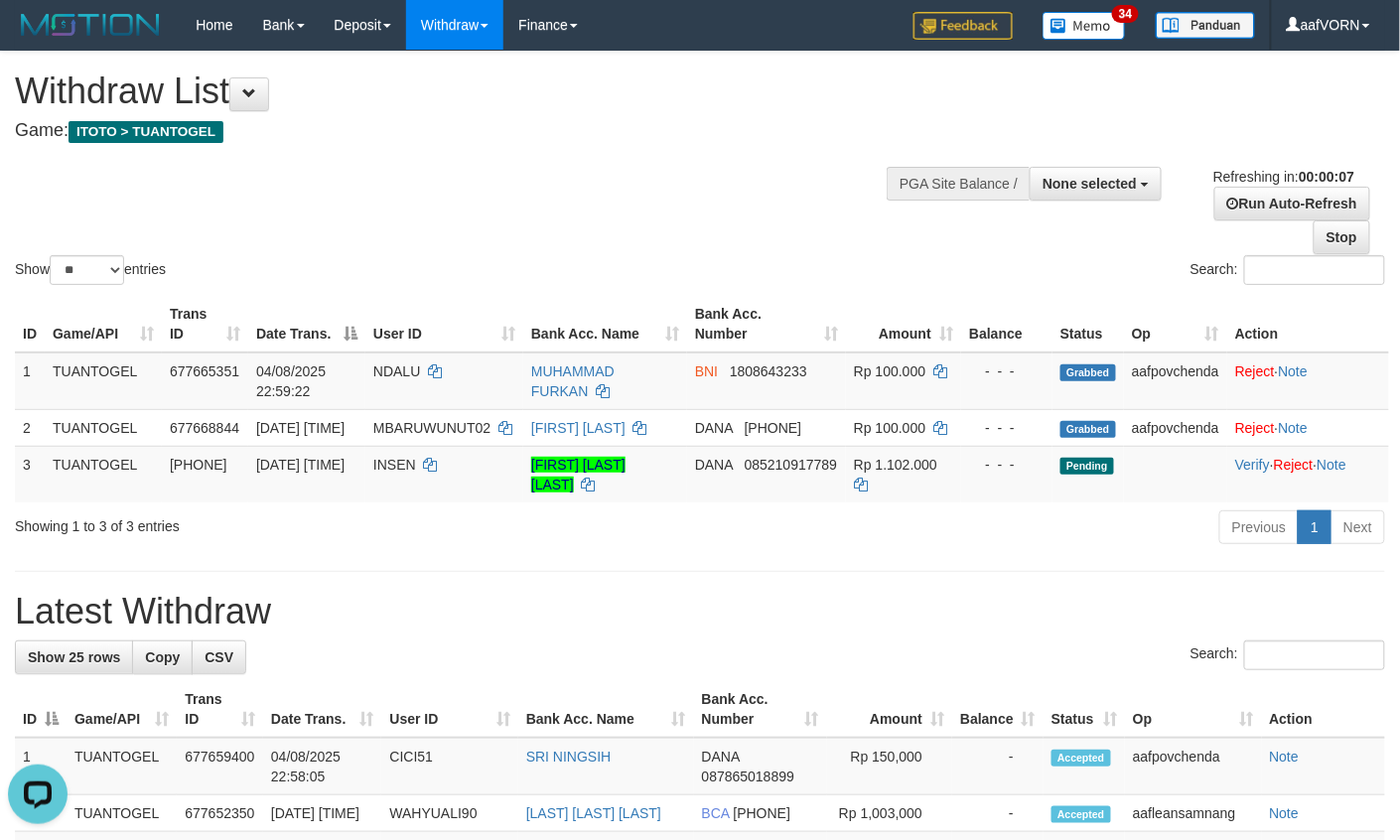 scroll, scrollTop: 0, scrollLeft: 0, axis: both 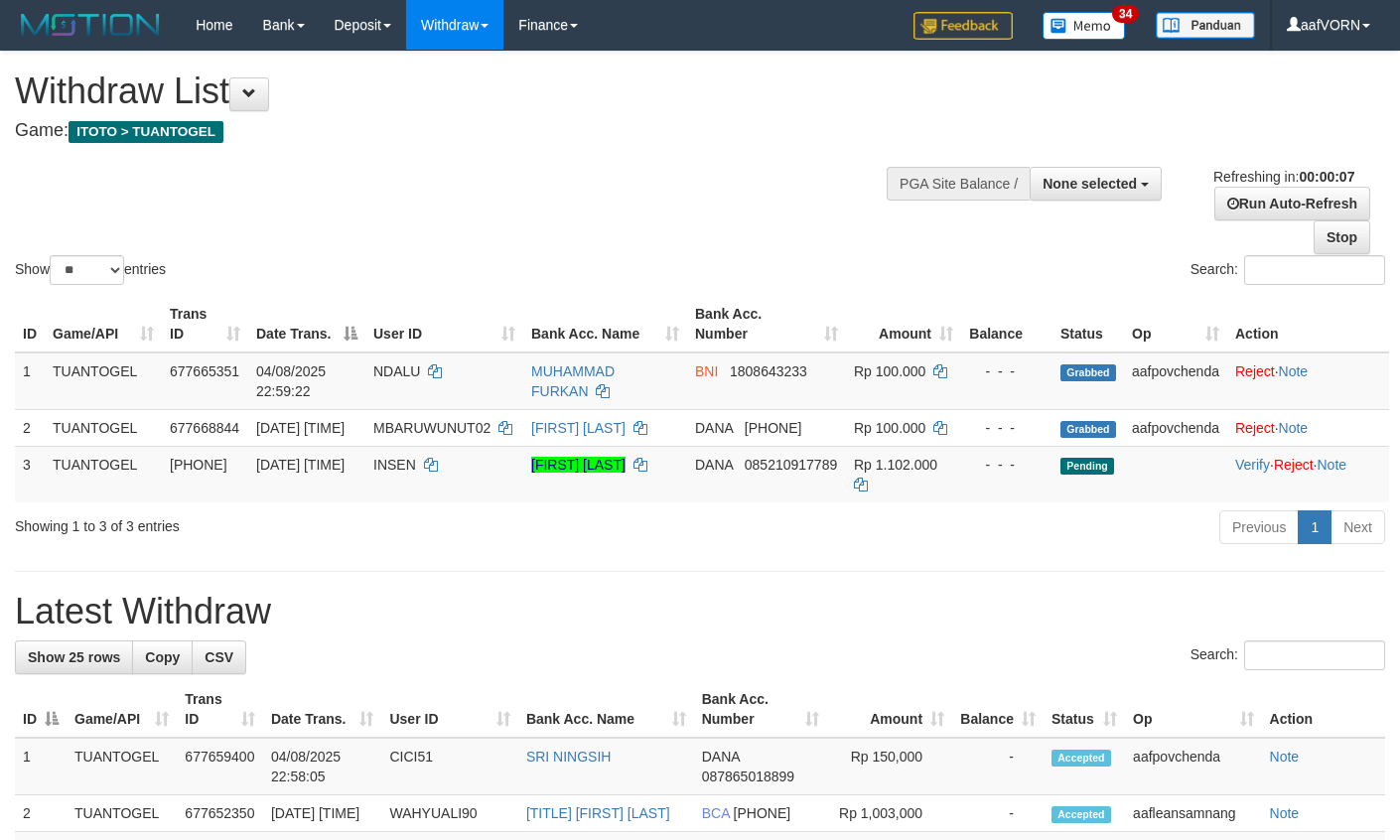 select 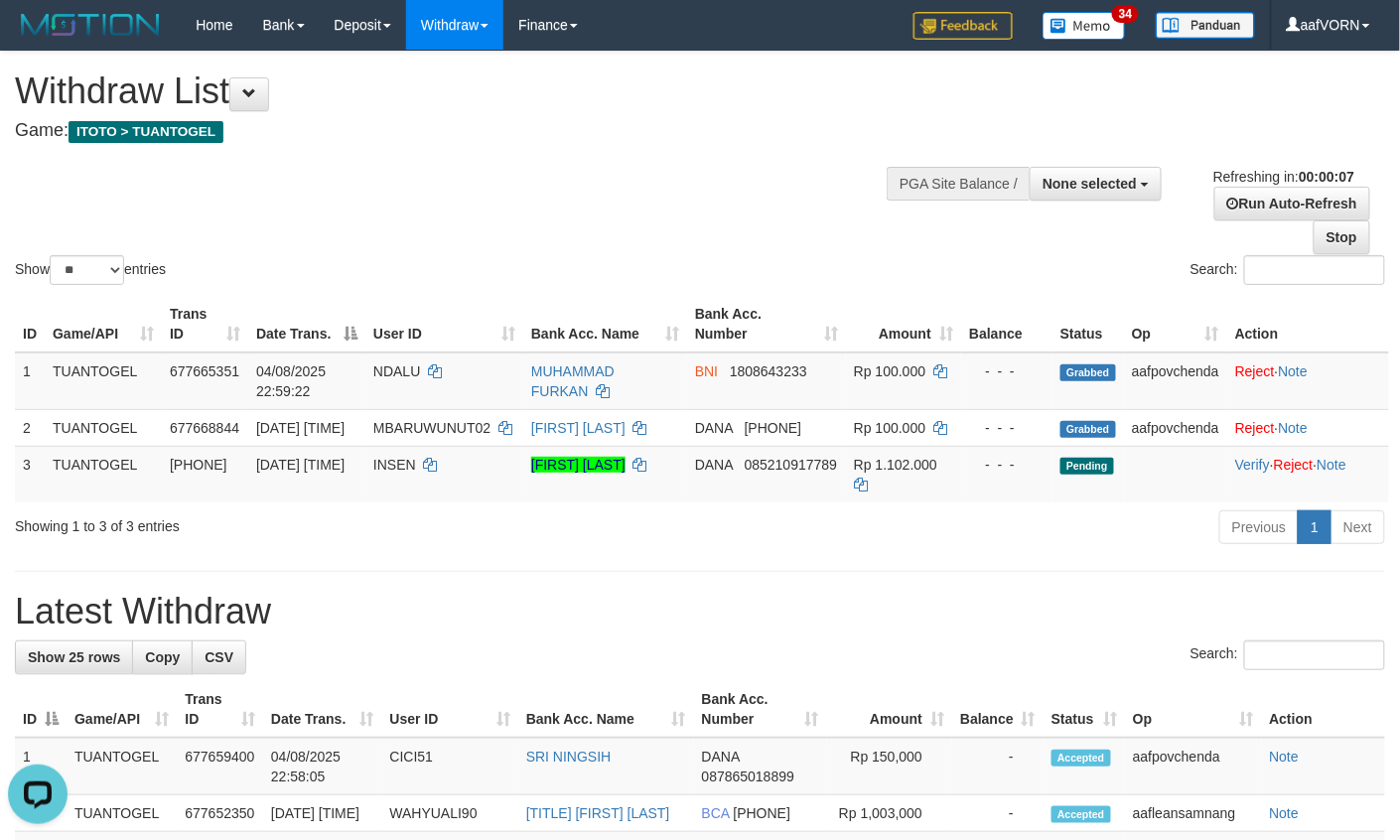 scroll, scrollTop: 0, scrollLeft: 0, axis: both 